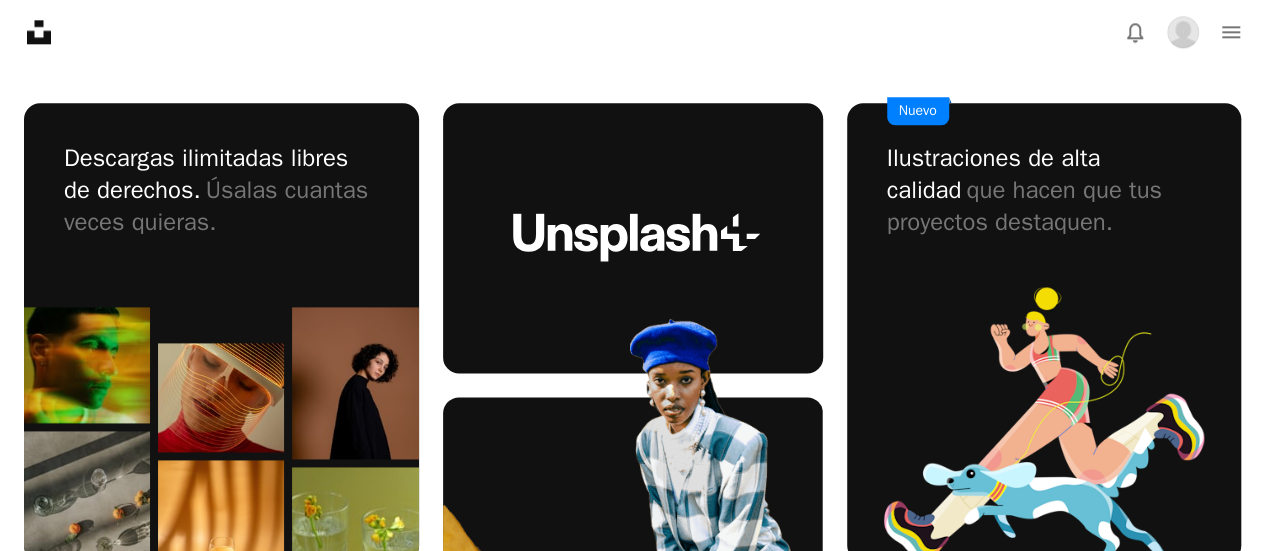 scroll, scrollTop: 1100, scrollLeft: 0, axis: vertical 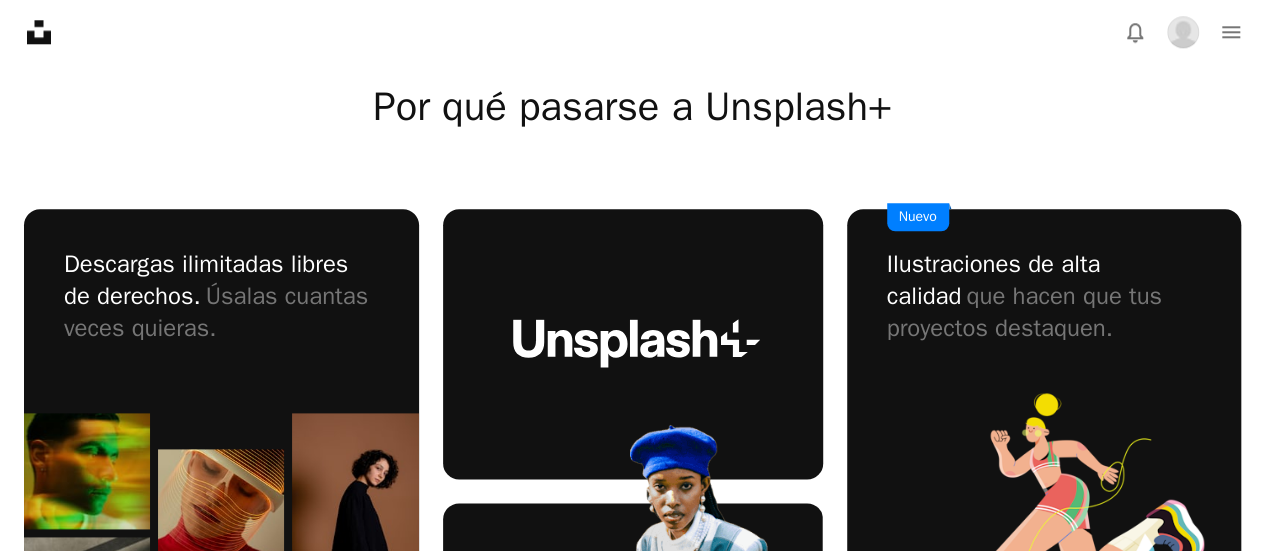 click on "Ilustraciones de alta calidad" at bounding box center (994, 280) 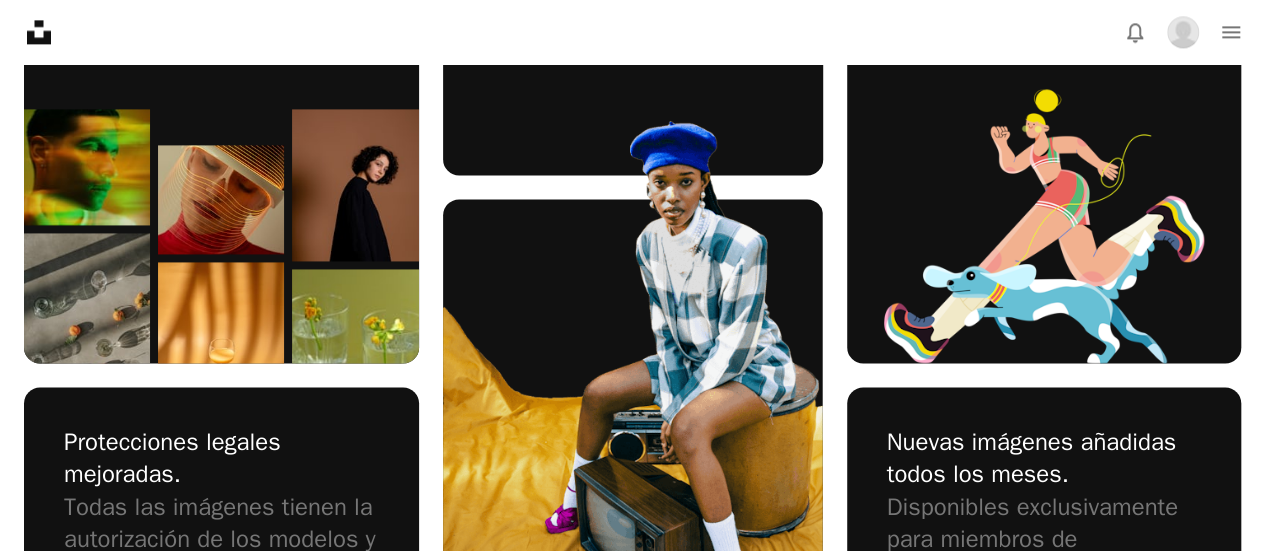 scroll, scrollTop: 1500, scrollLeft: 0, axis: vertical 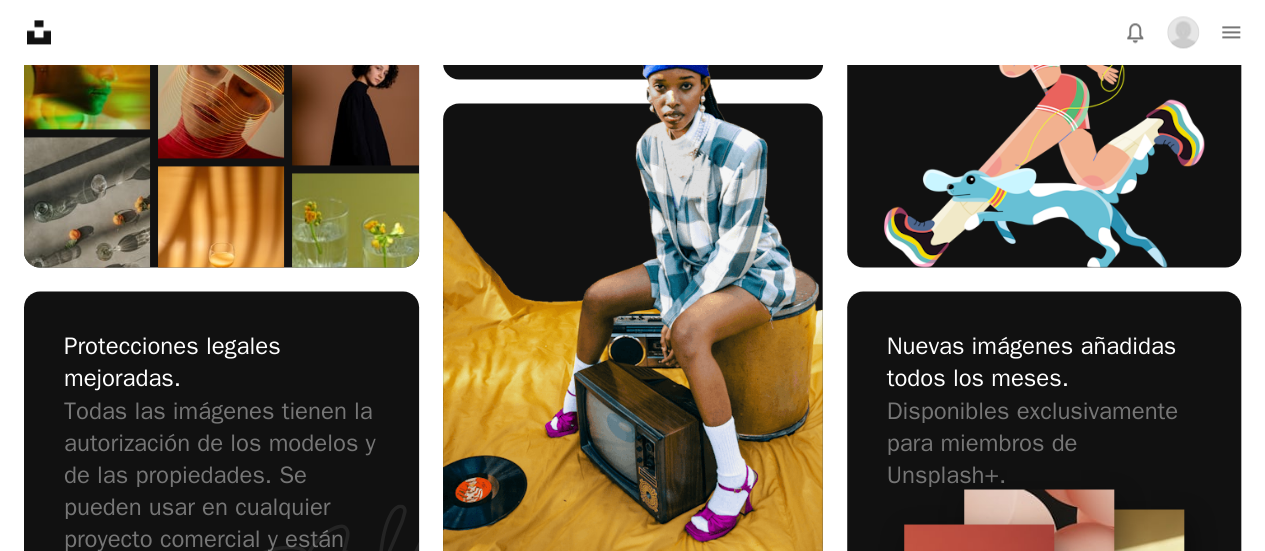 click at bounding box center [1044, 130] 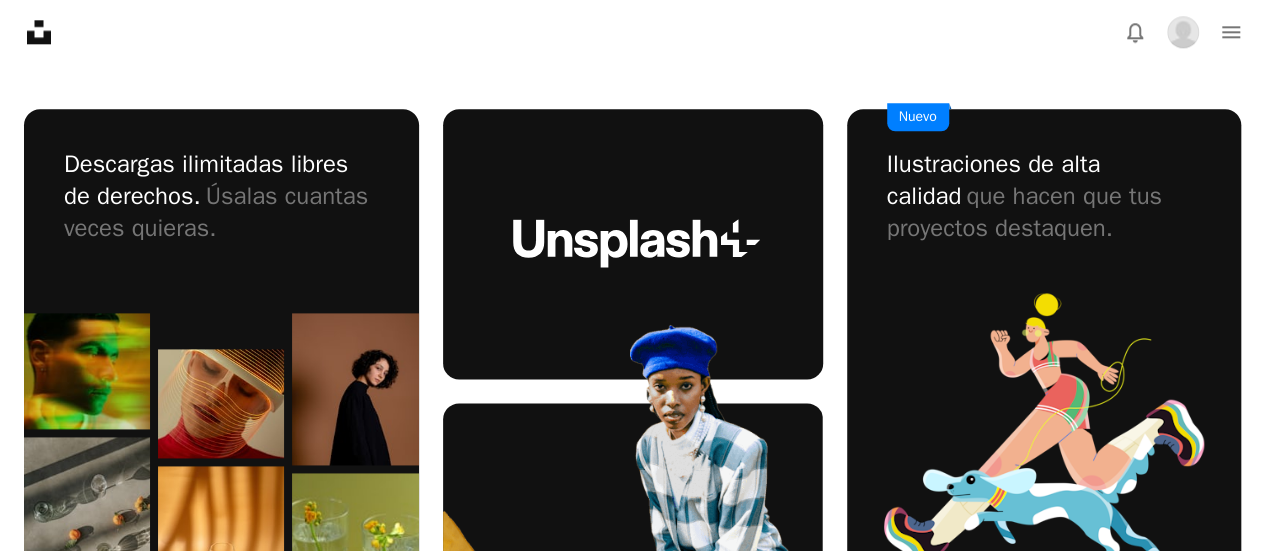 click on "Nuevo" at bounding box center (918, 117) 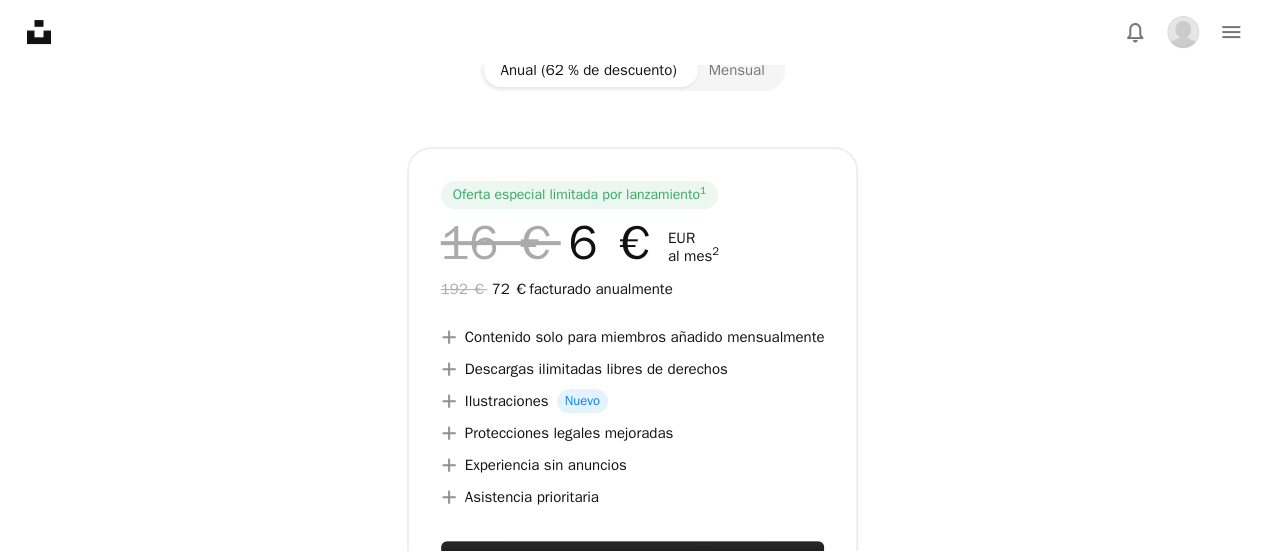 scroll, scrollTop: 0, scrollLeft: 0, axis: both 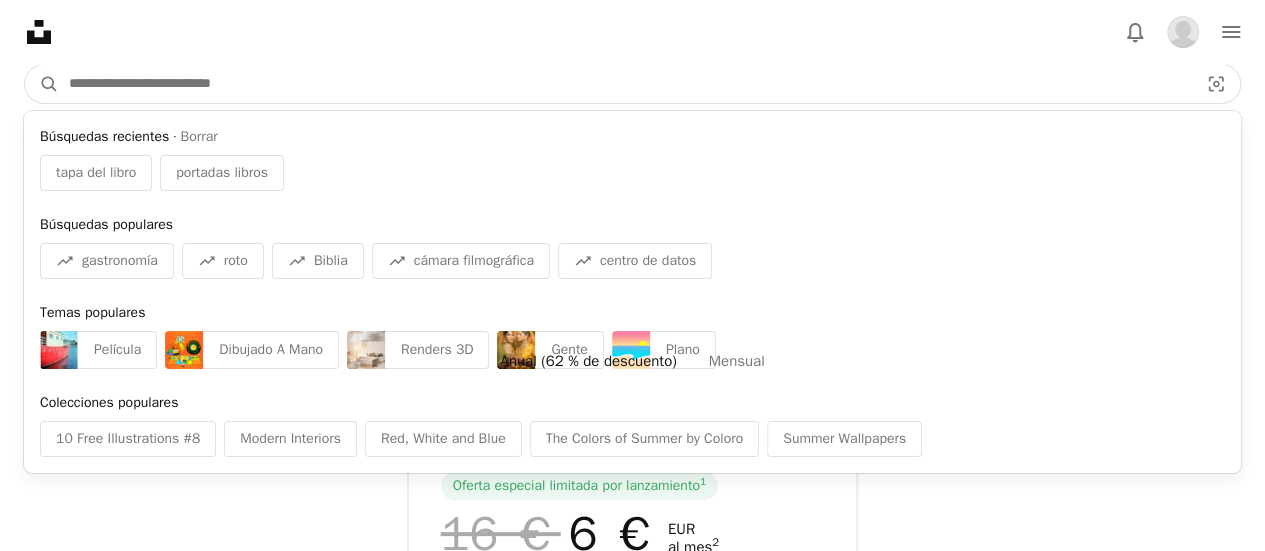click at bounding box center (625, 84) 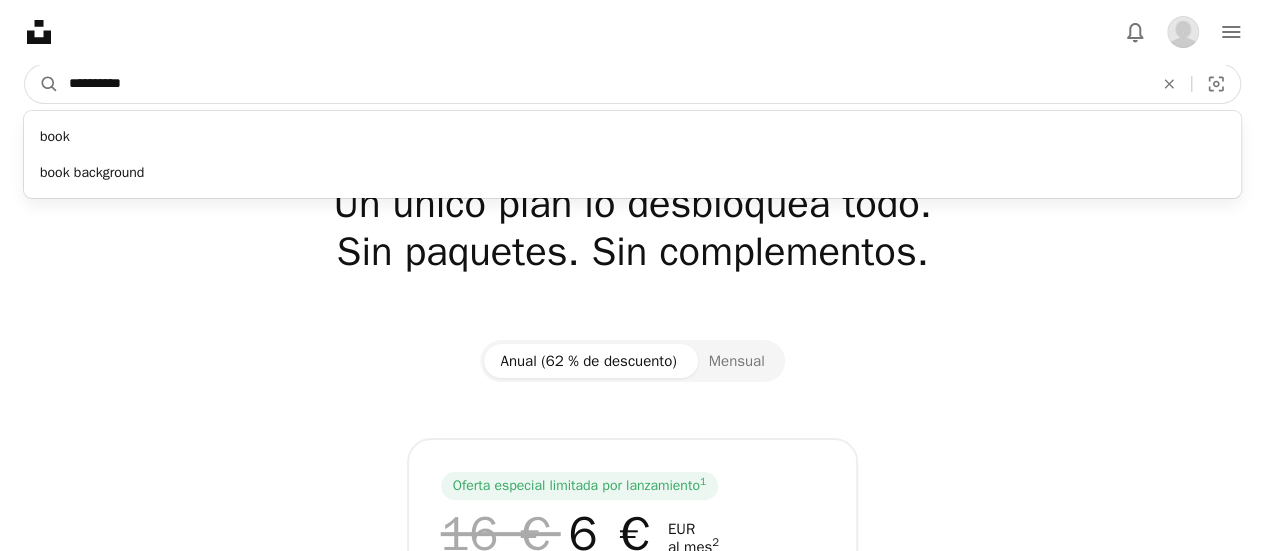 type on "**********" 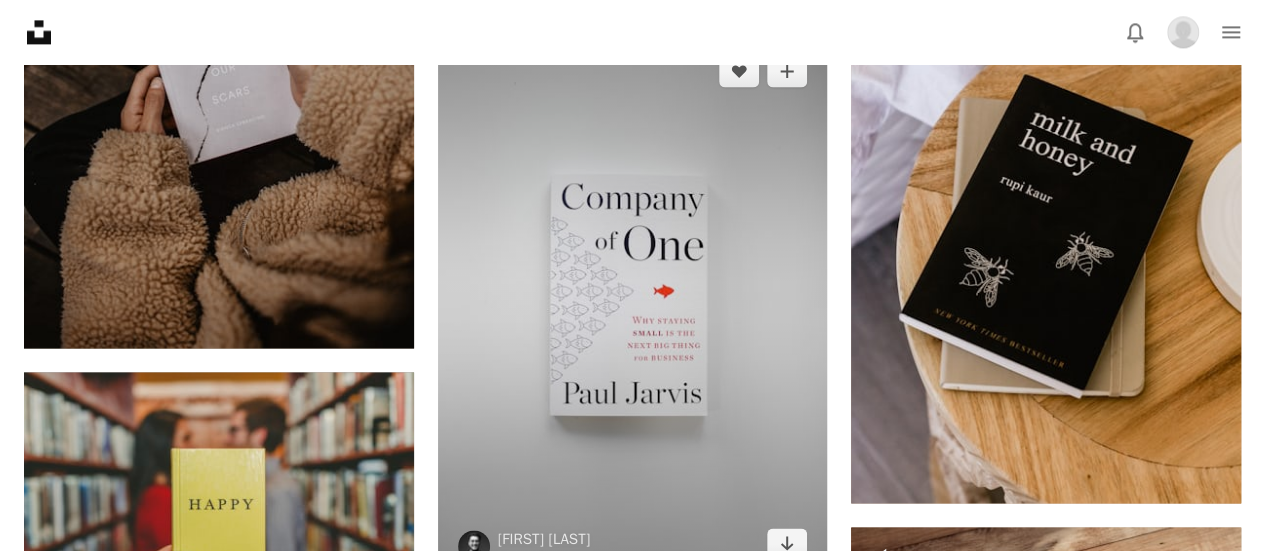 scroll, scrollTop: 1400, scrollLeft: 0, axis: vertical 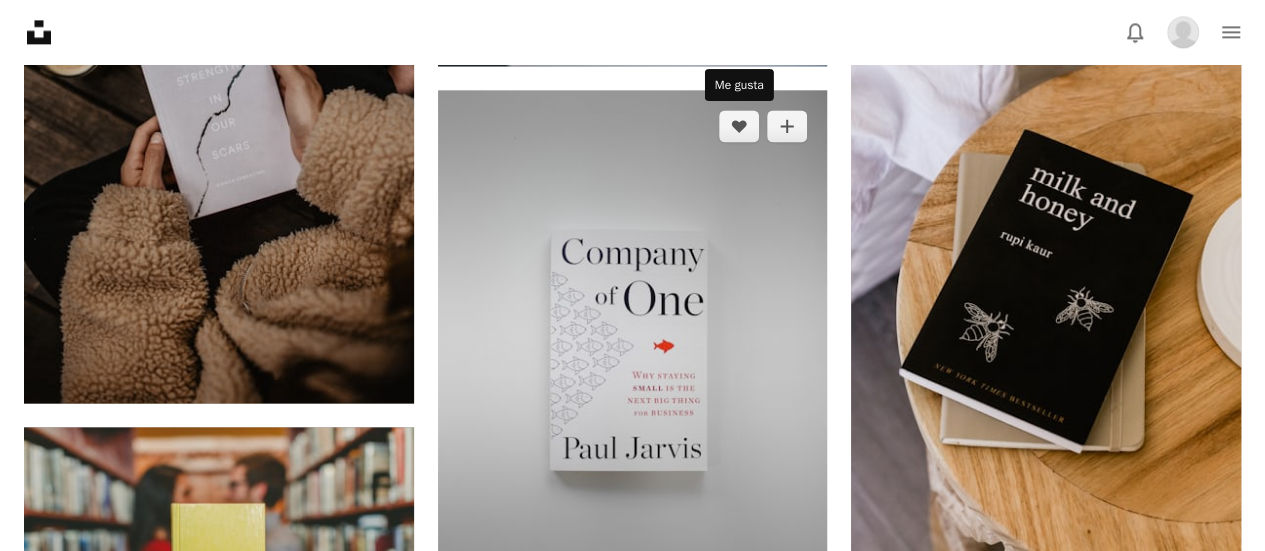 click 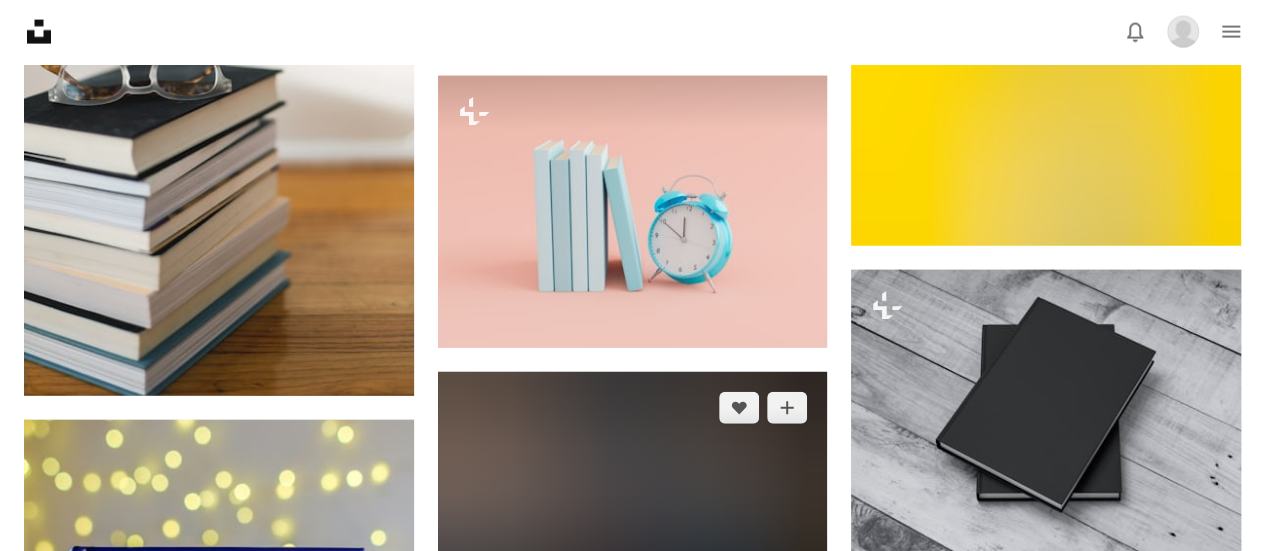 scroll, scrollTop: 2600, scrollLeft: 0, axis: vertical 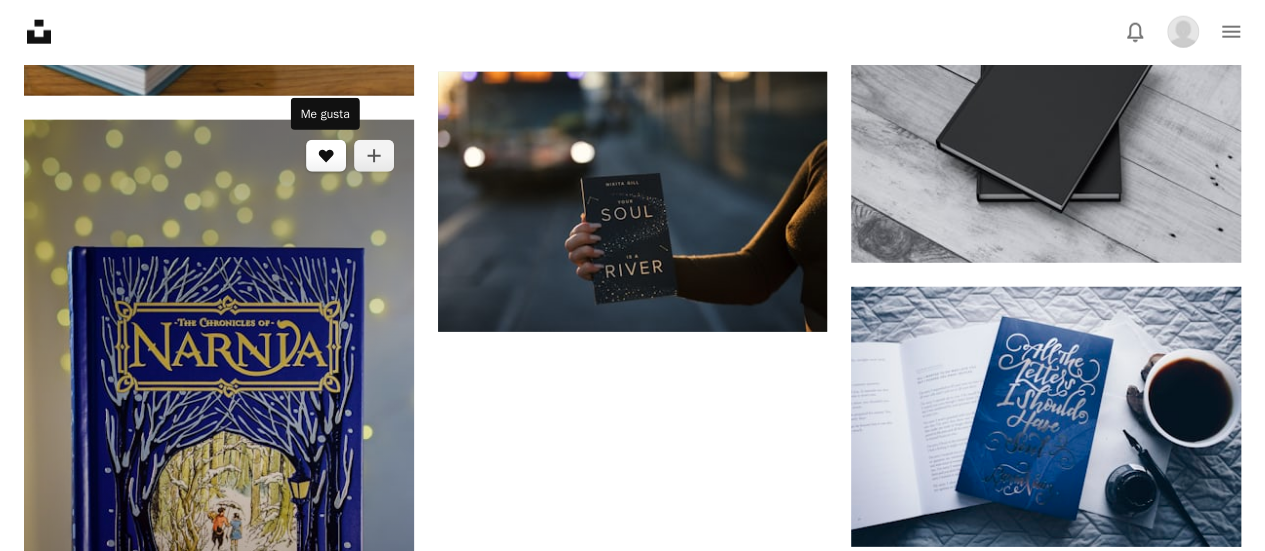 click 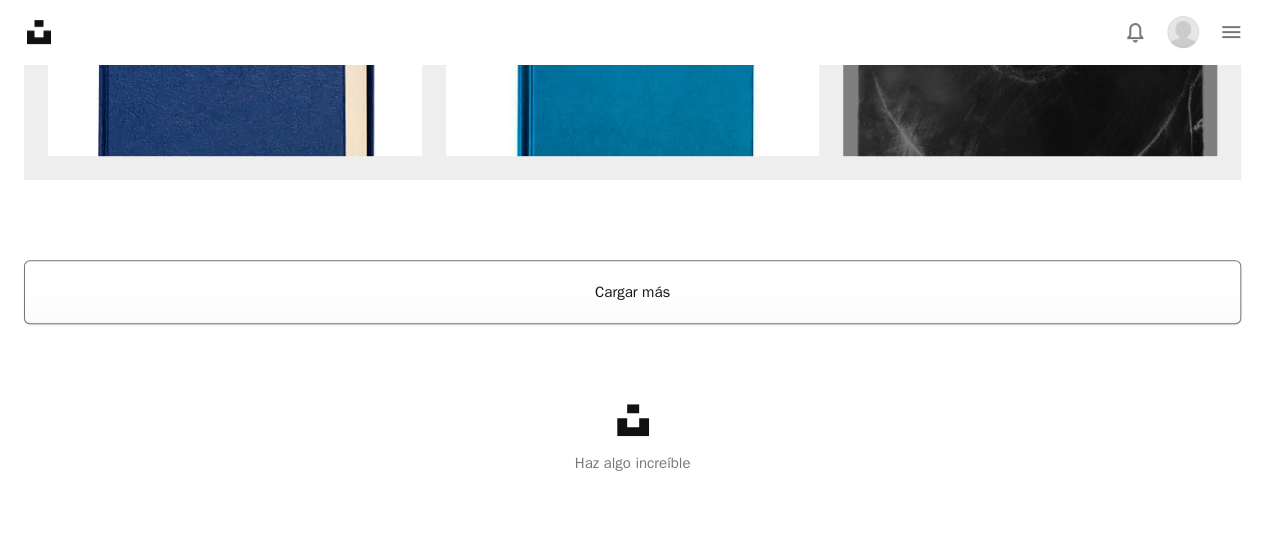 click on "Cargar más" at bounding box center (632, 292) 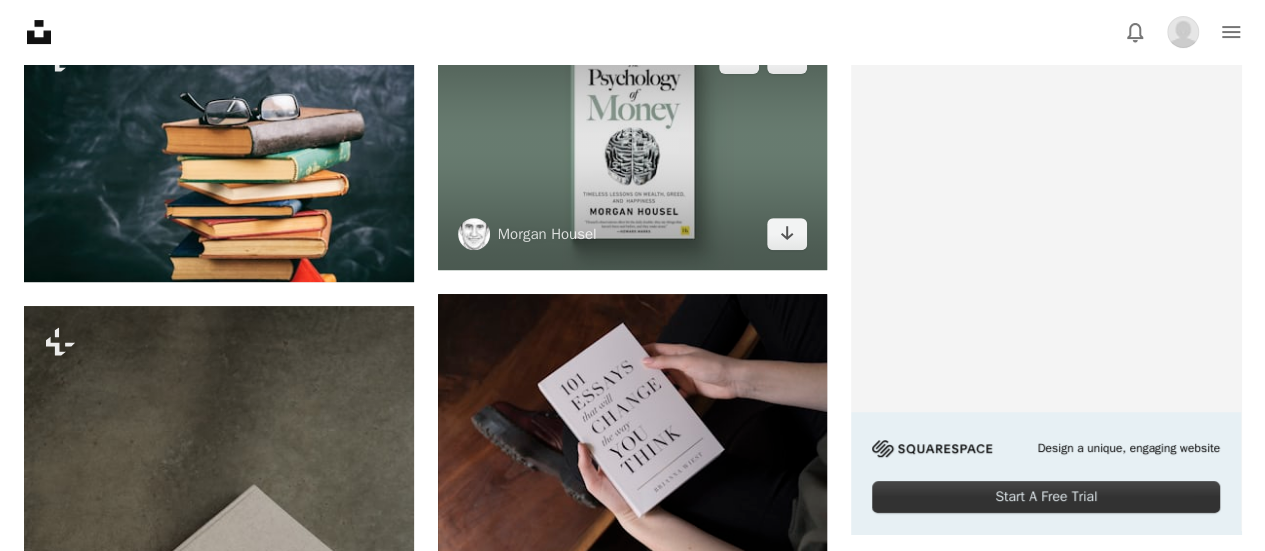 scroll, scrollTop: 200, scrollLeft: 0, axis: vertical 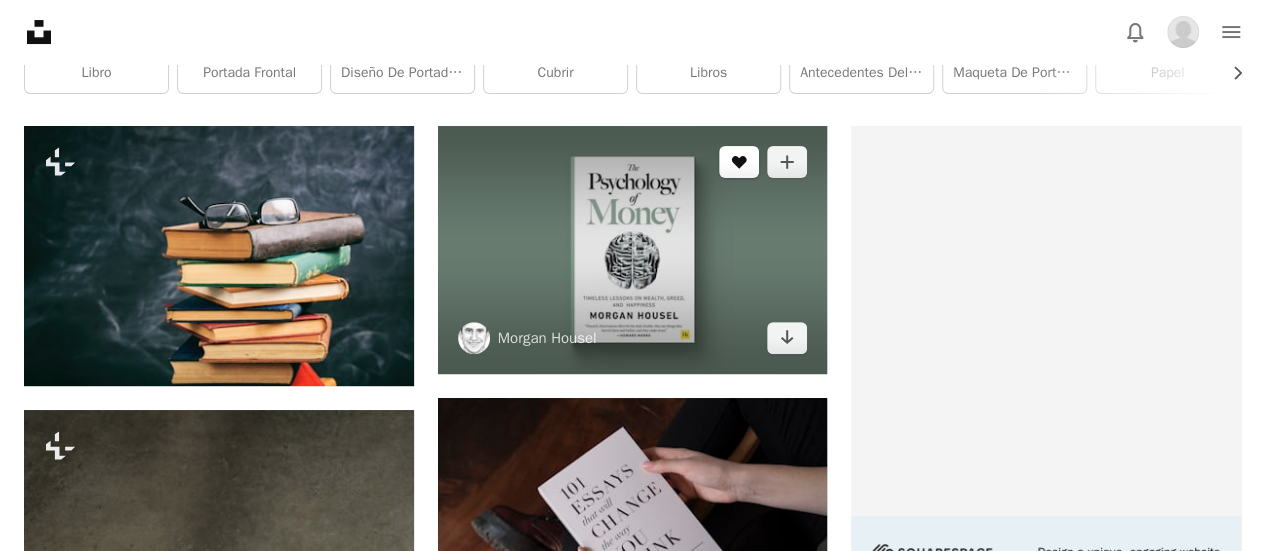 click on "A heart" 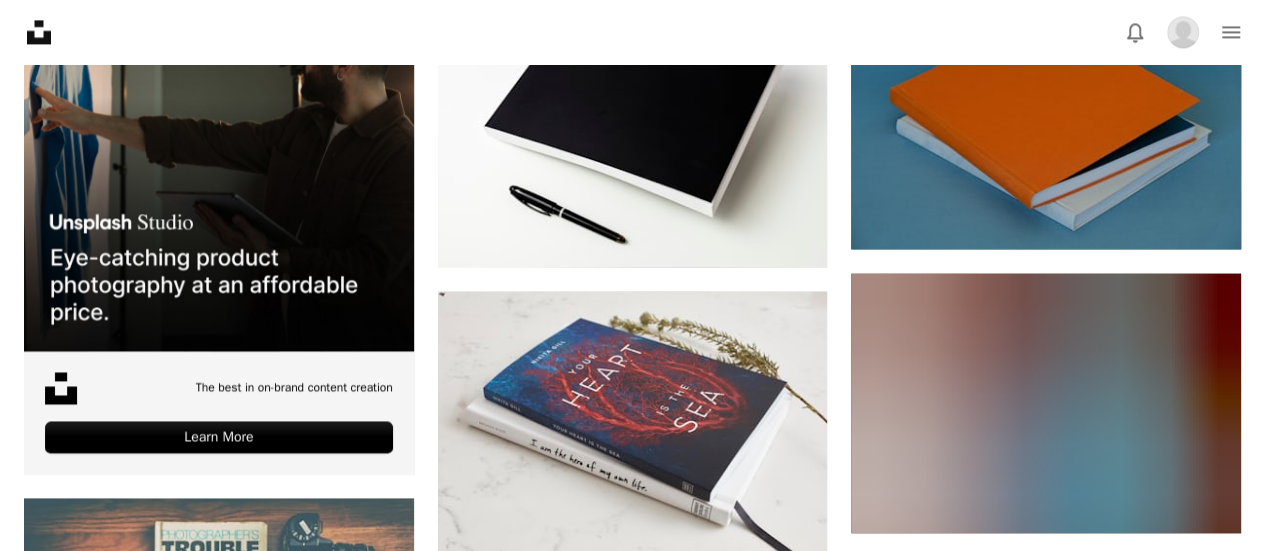 scroll, scrollTop: 5700, scrollLeft: 0, axis: vertical 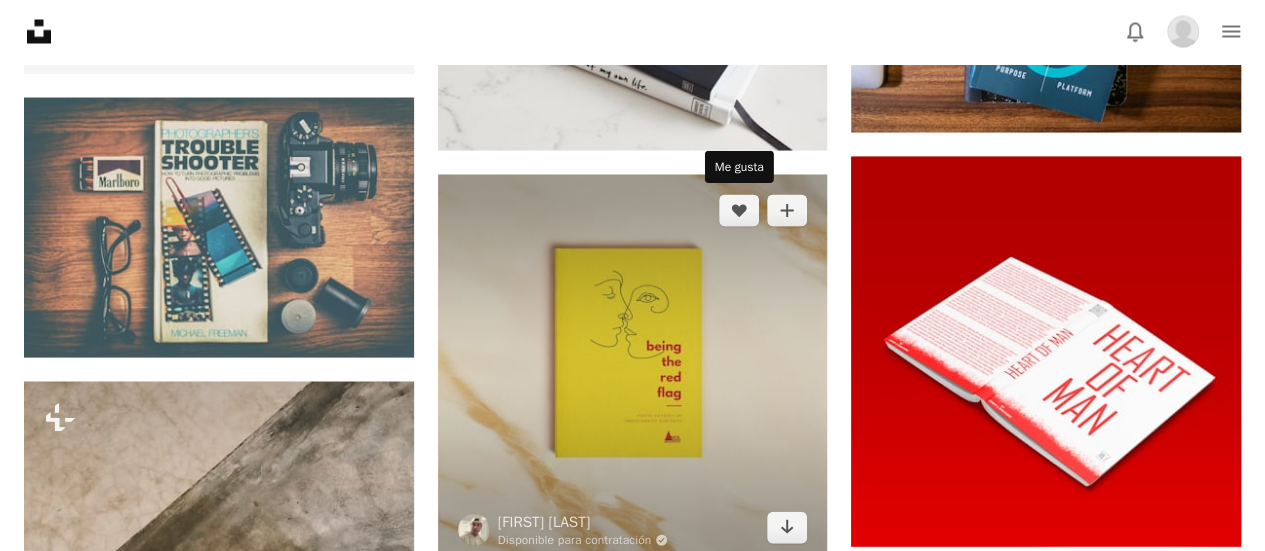 drag, startPoint x: 732, startPoint y: 201, endPoint x: 808, endPoint y: 343, distance: 161.05899 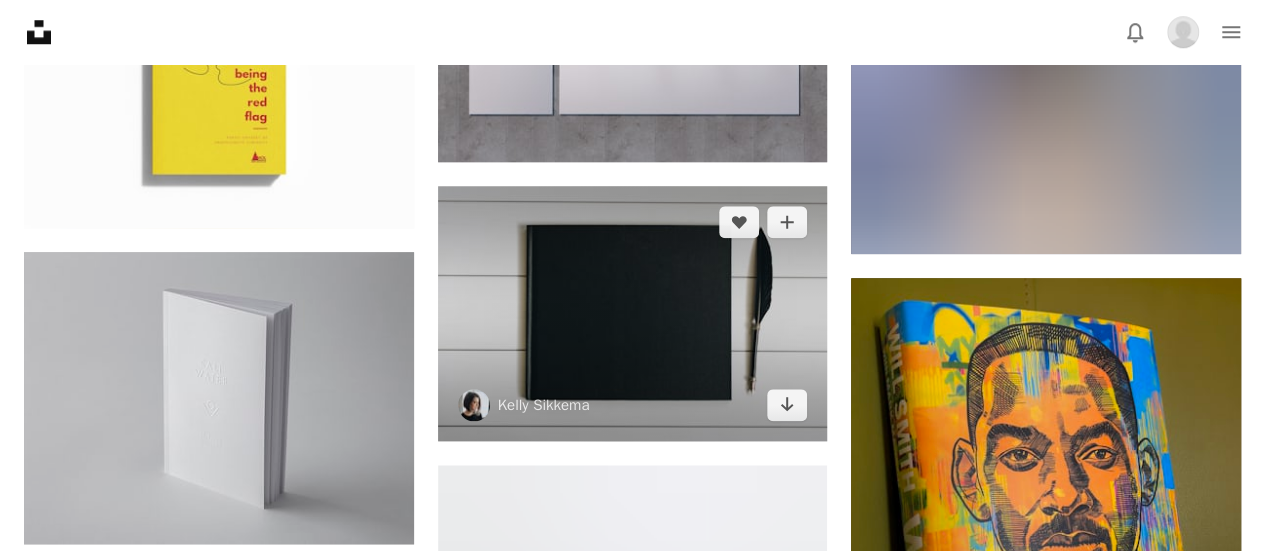 scroll, scrollTop: 8100, scrollLeft: 0, axis: vertical 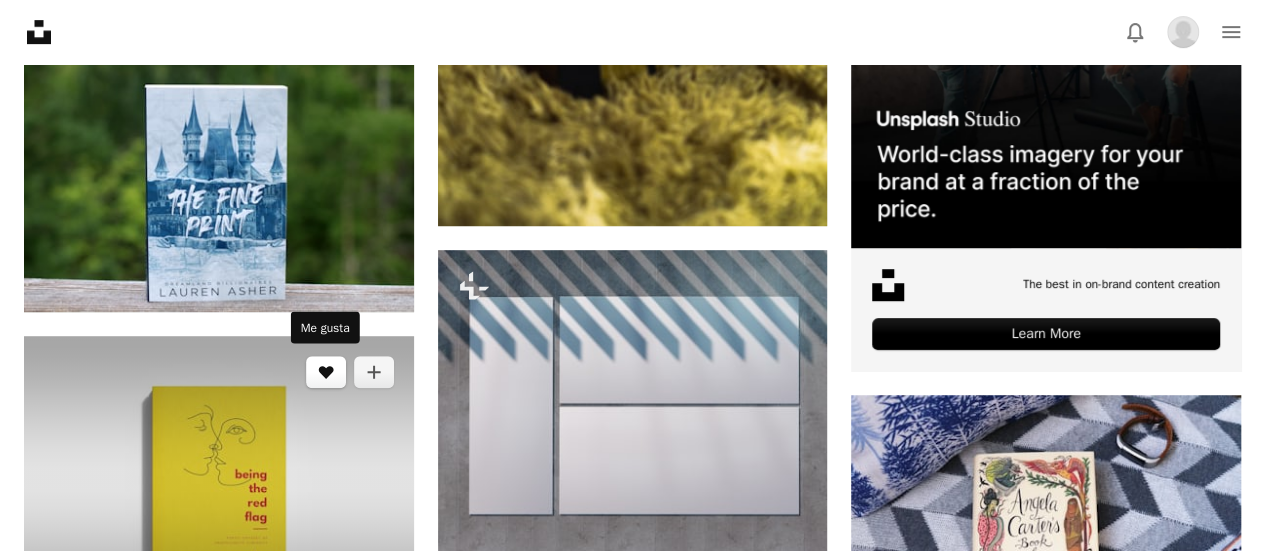 click on "A heart" at bounding box center [326, 372] 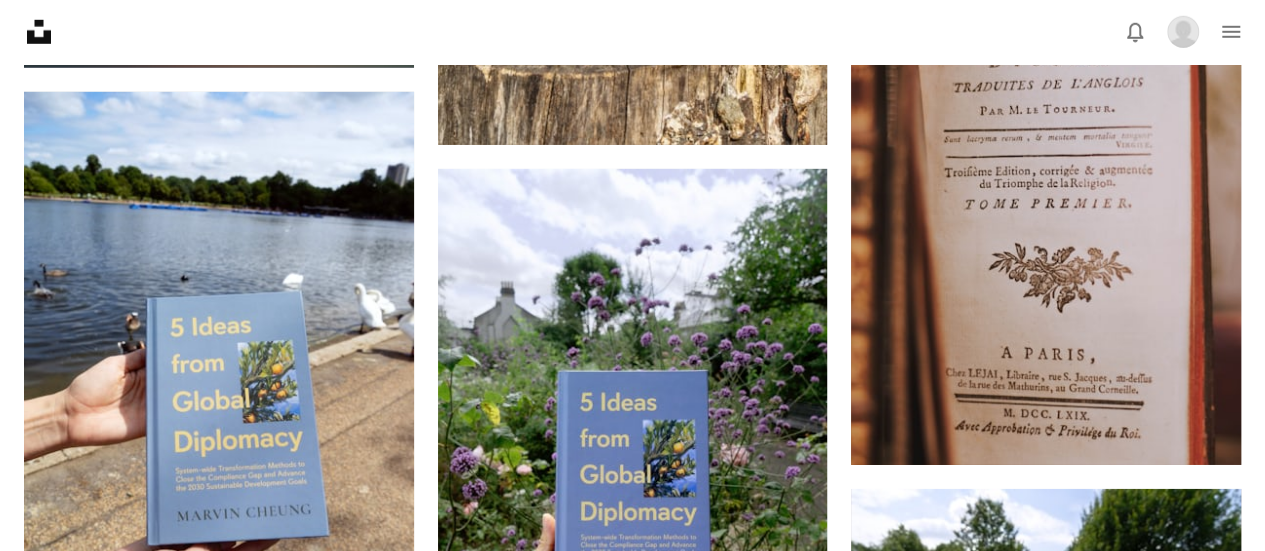 scroll, scrollTop: 18600, scrollLeft: 0, axis: vertical 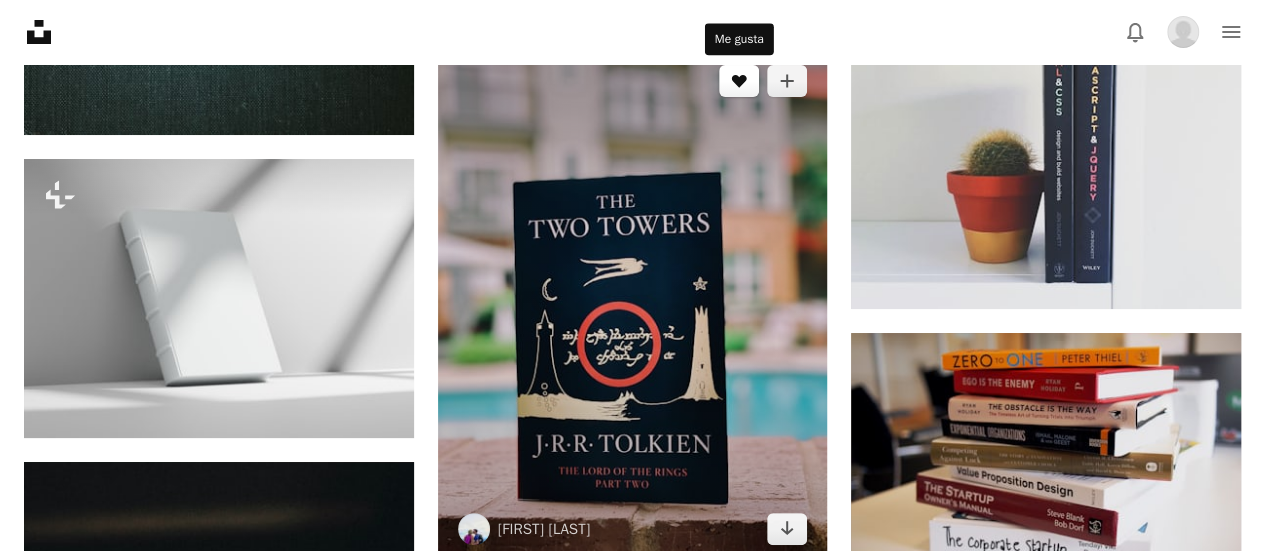 click 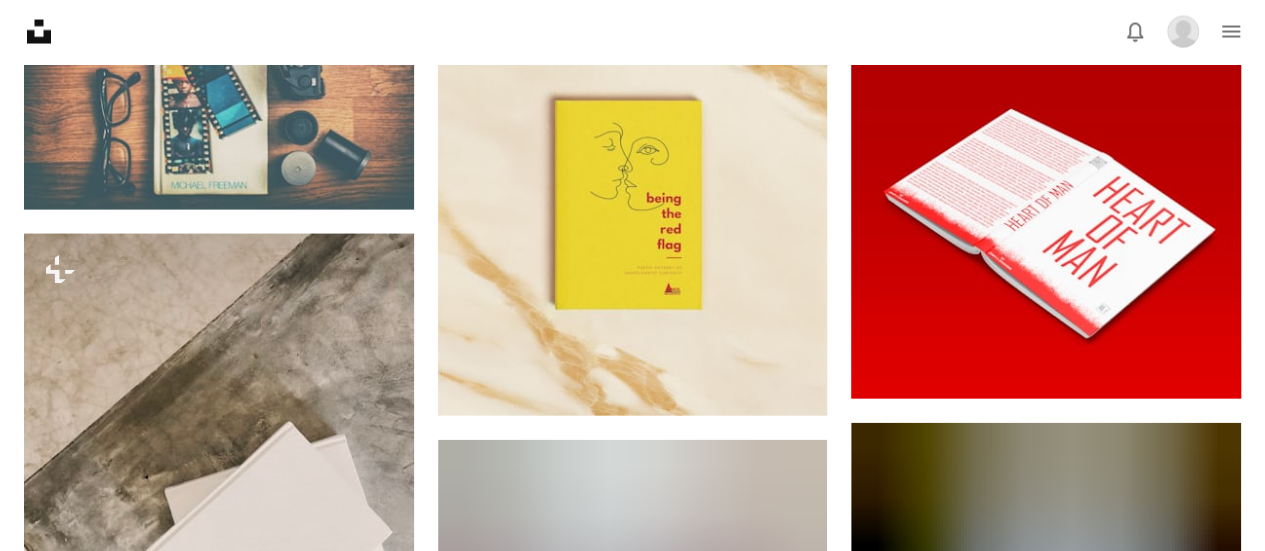 scroll, scrollTop: 5800, scrollLeft: 0, axis: vertical 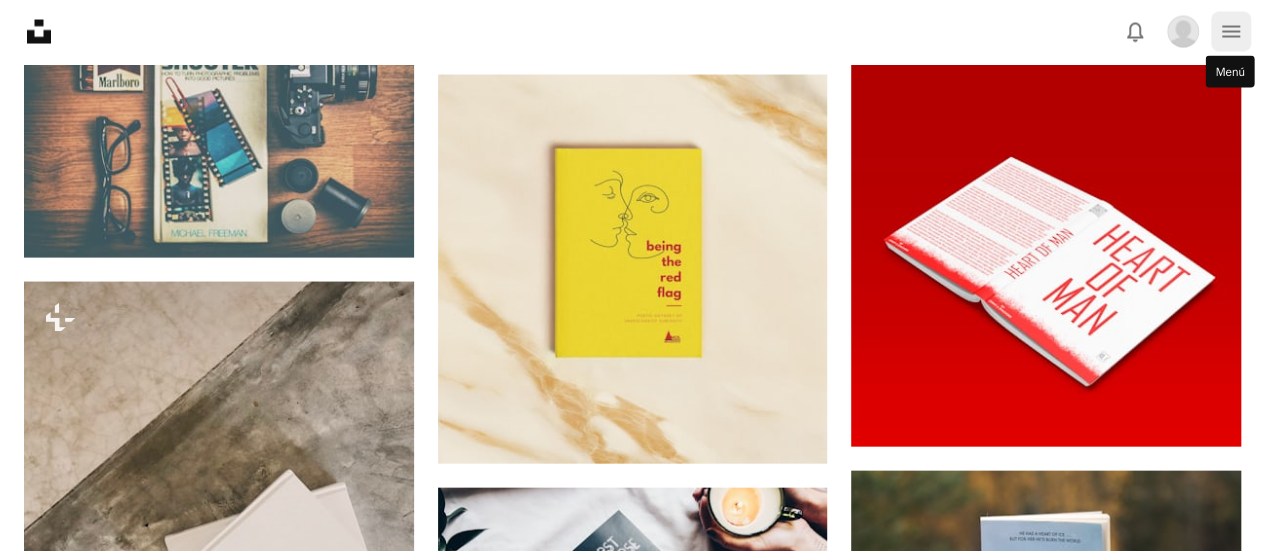 click 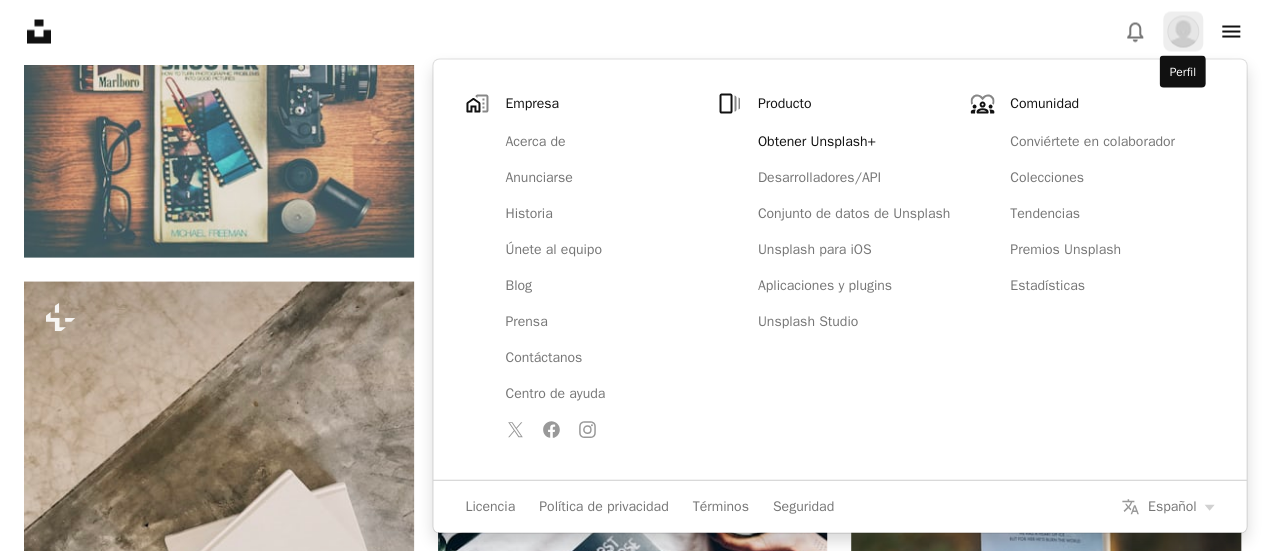 click at bounding box center (1183, 32) 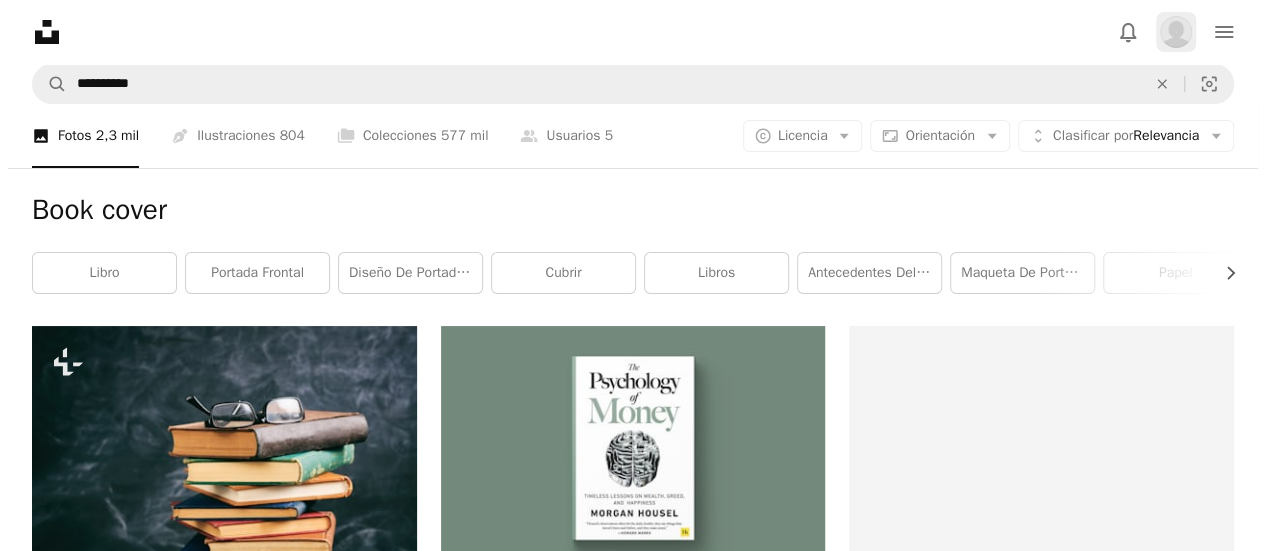 scroll, scrollTop: 0, scrollLeft: 0, axis: both 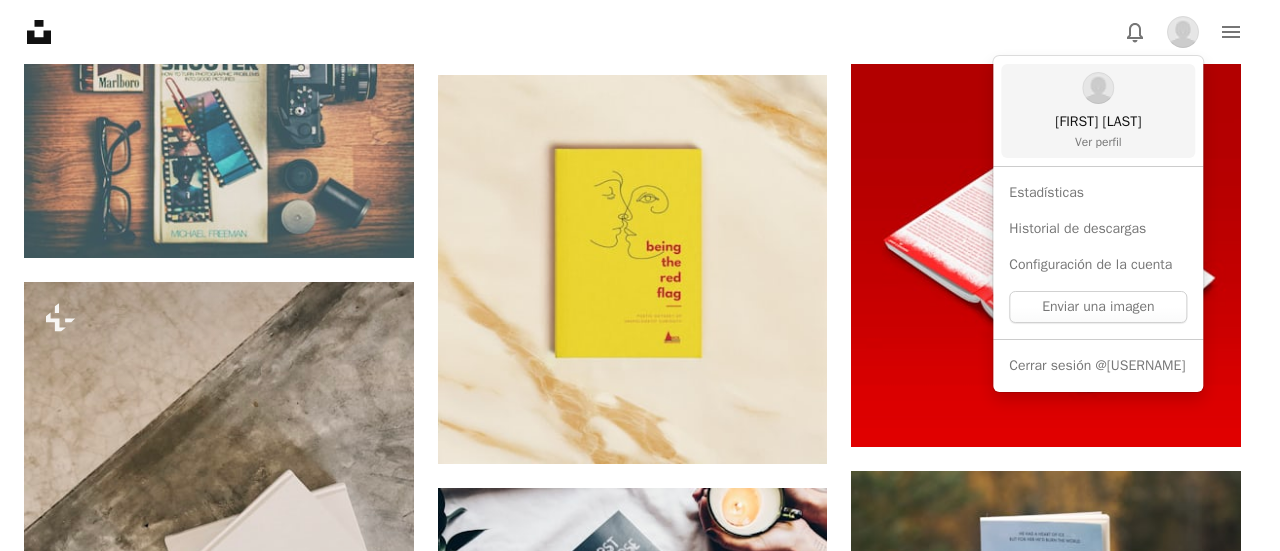 click on "Ver perfil" at bounding box center (1098, 142) 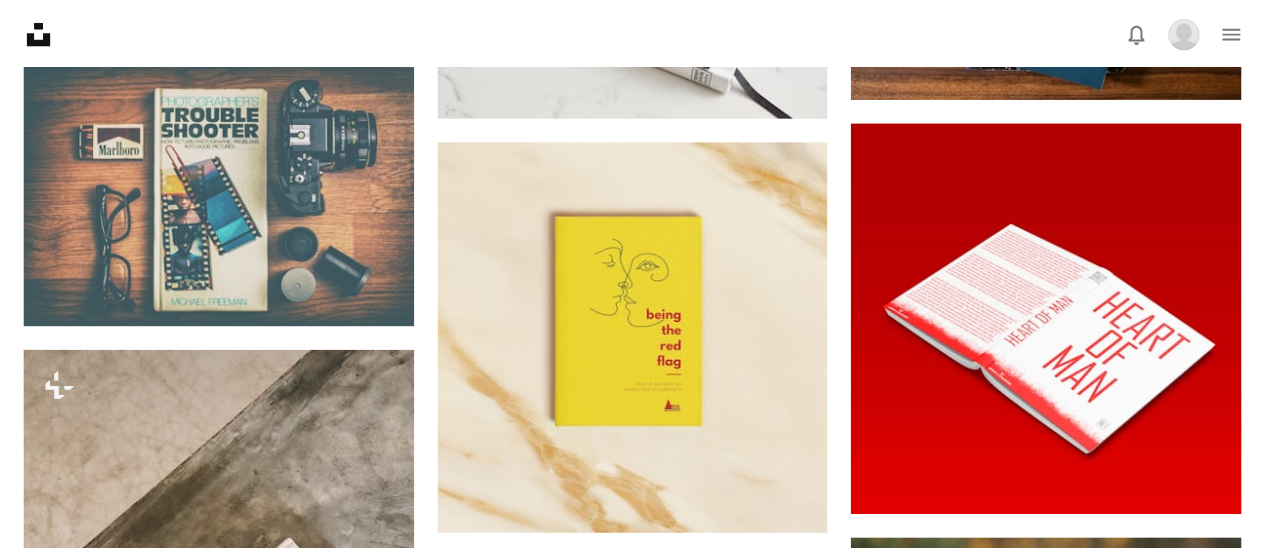 scroll, scrollTop: 5800, scrollLeft: 0, axis: vertical 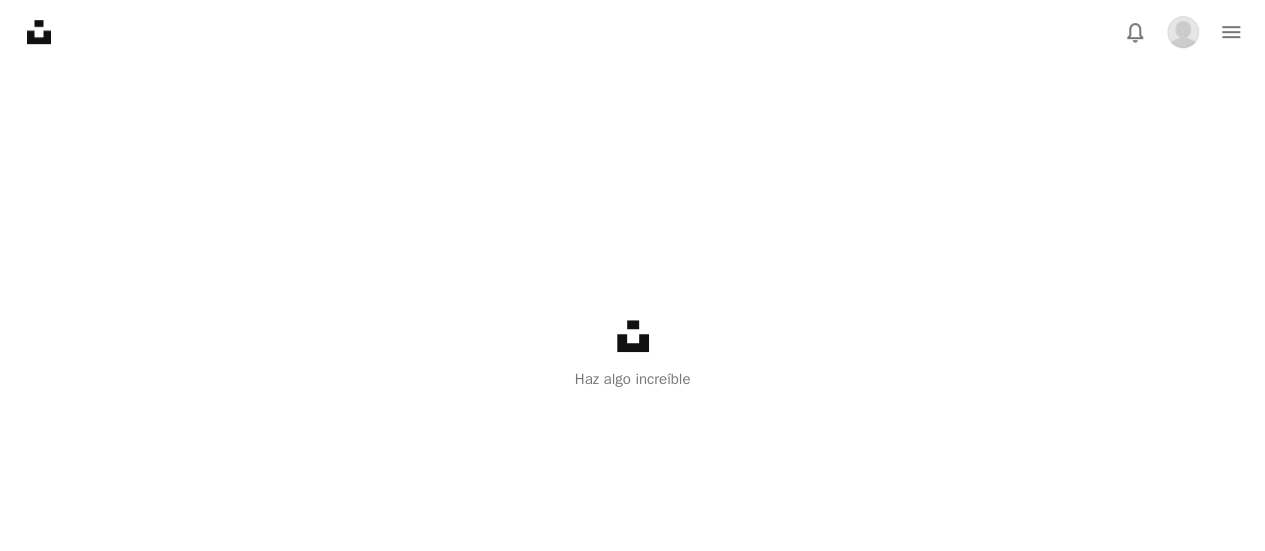 click on "A heart Cantidad de “Me gusta”   8" at bounding box center (368, -245) 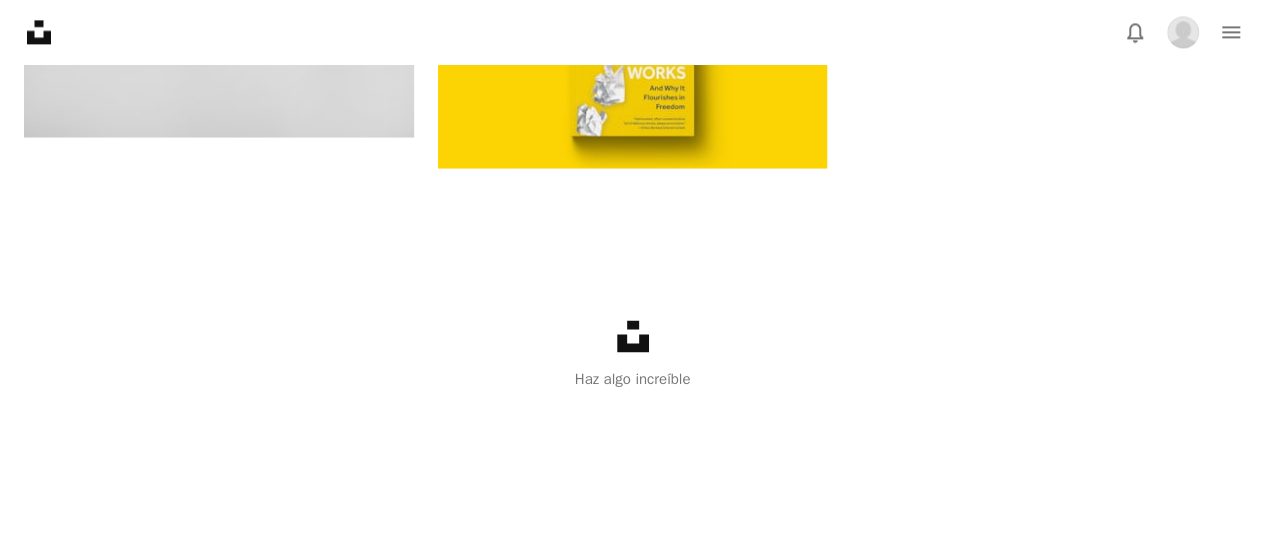scroll, scrollTop: 400, scrollLeft: 0, axis: vertical 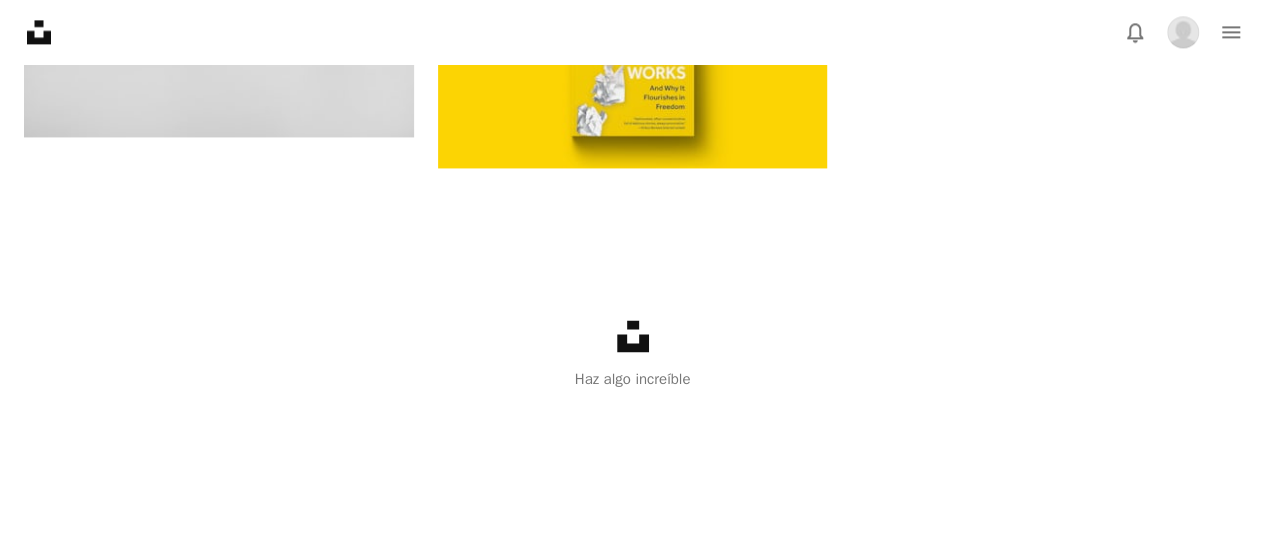 click 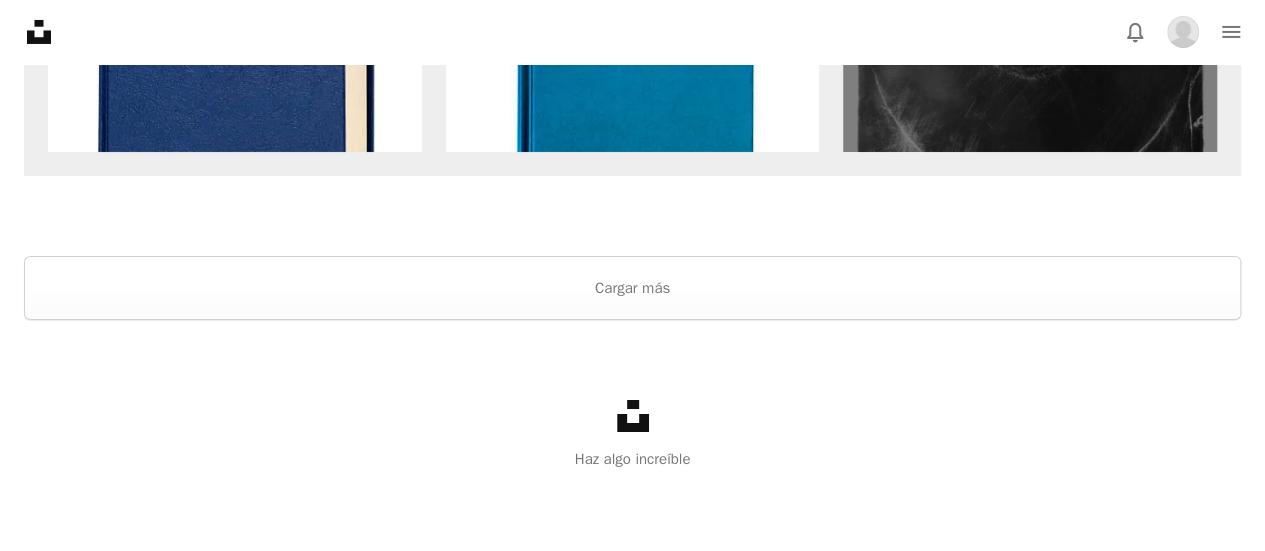 scroll, scrollTop: 2400, scrollLeft: 0, axis: vertical 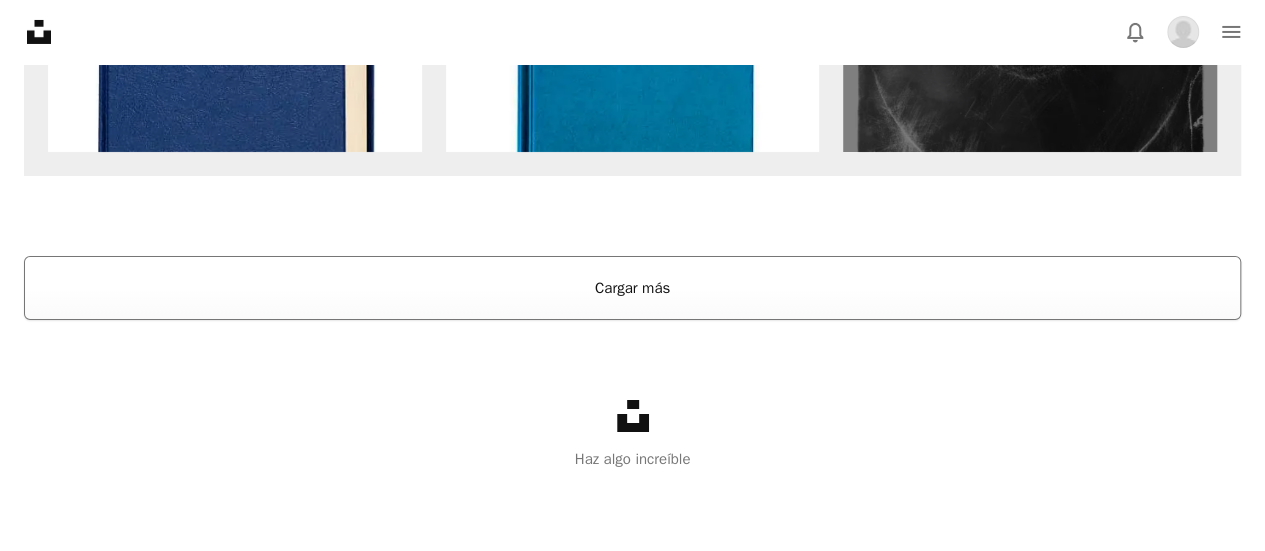 click on "Cargar más" at bounding box center (632, 288) 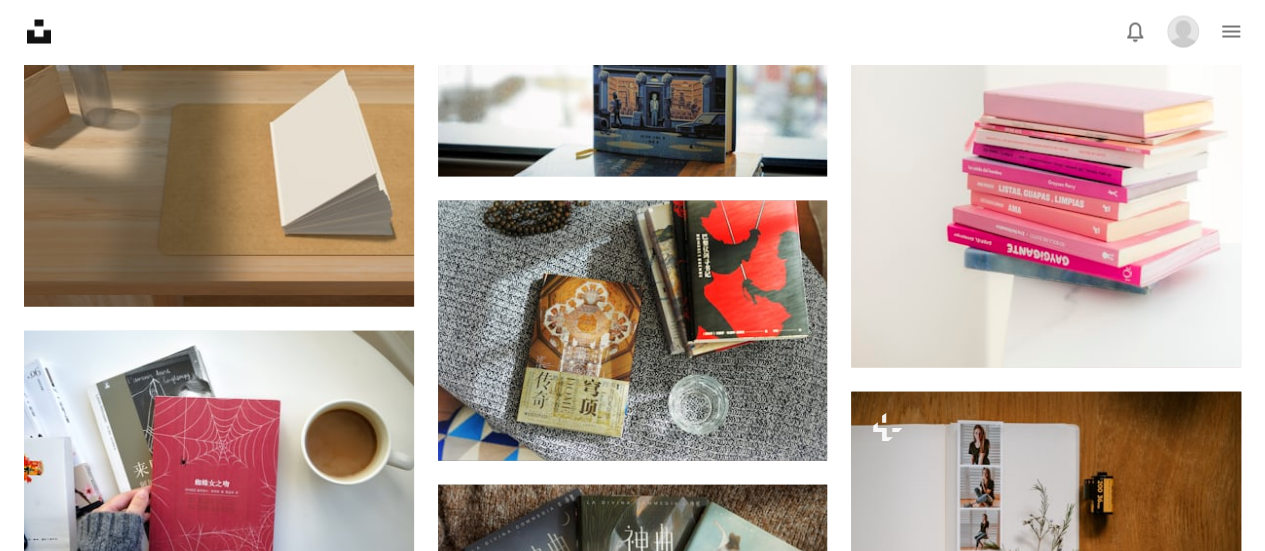 scroll, scrollTop: 0, scrollLeft: 0, axis: both 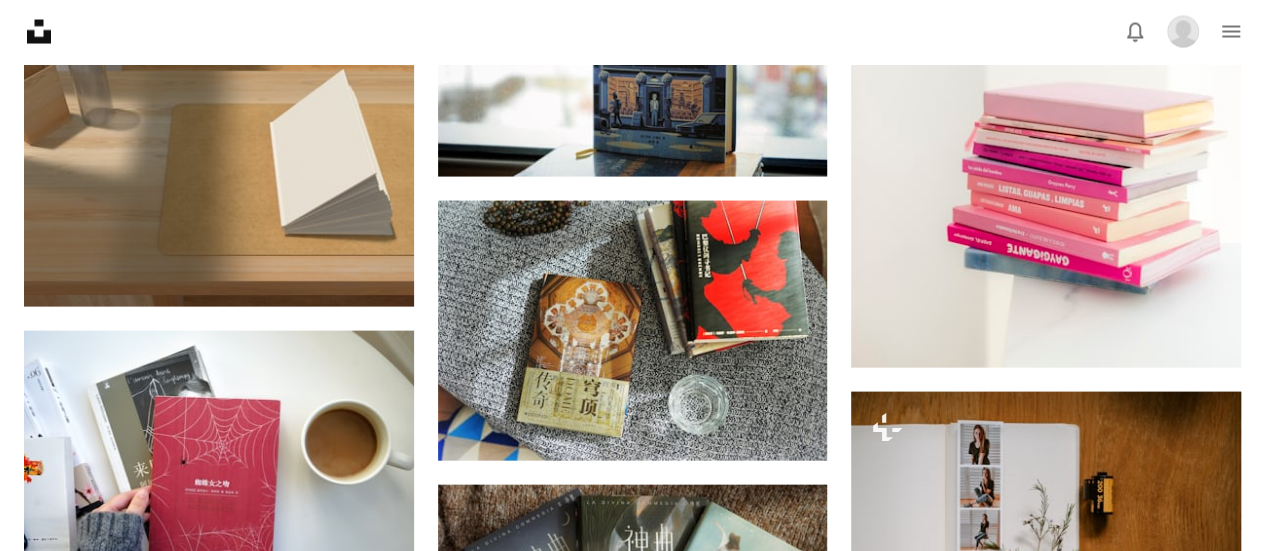 drag, startPoint x: 315, startPoint y: 80, endPoint x: 0, endPoint y: 23, distance: 320.1156 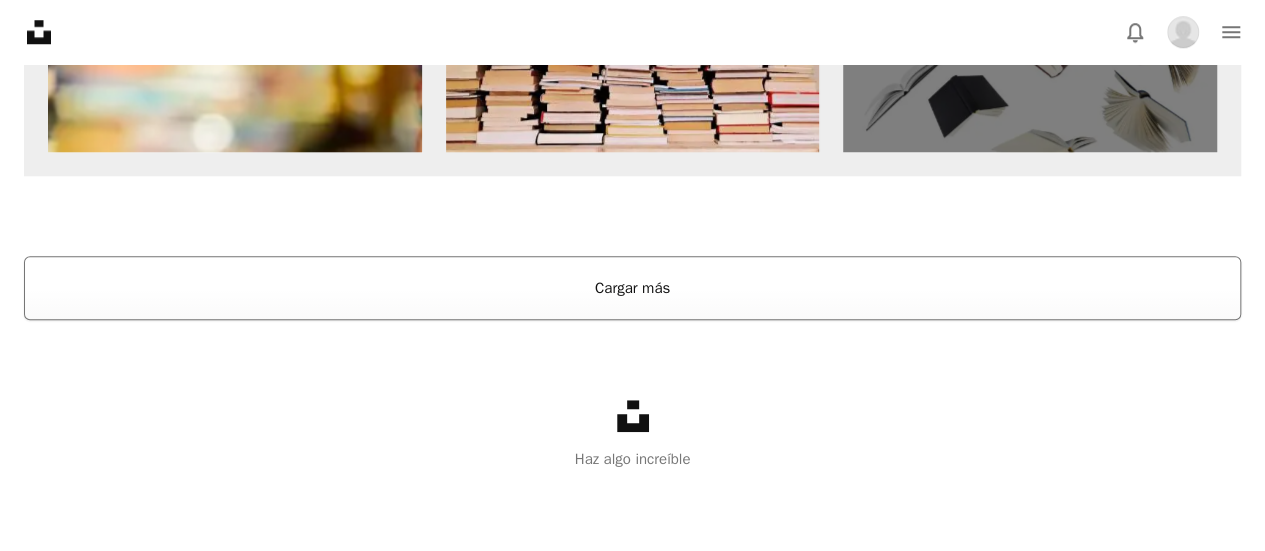 click on "Cargar más" at bounding box center [632, 288] 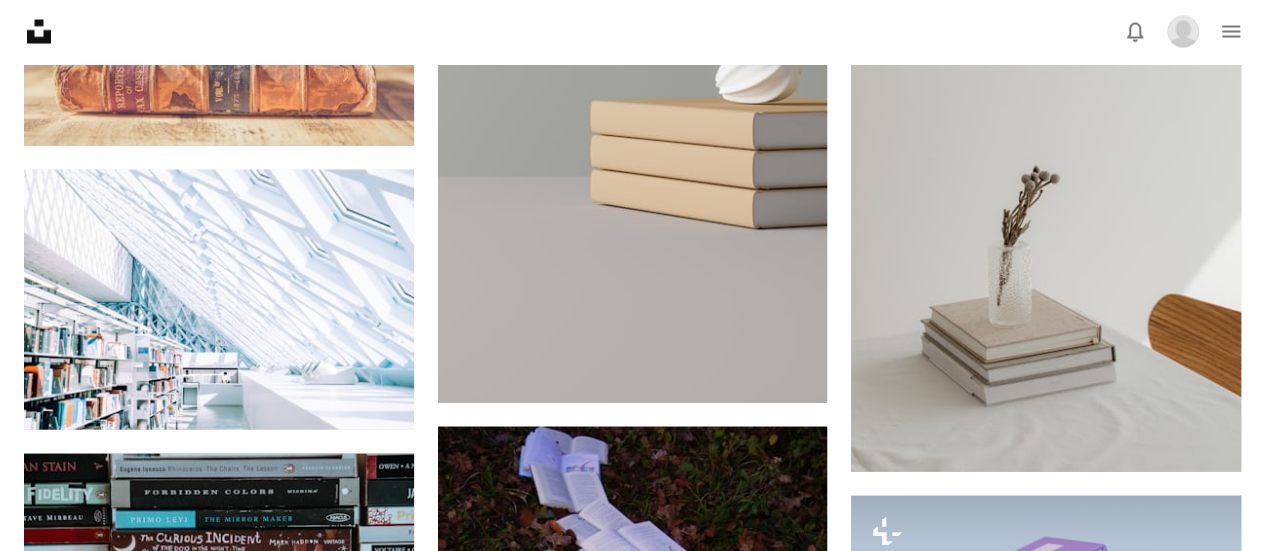 scroll, scrollTop: 13008, scrollLeft: 0, axis: vertical 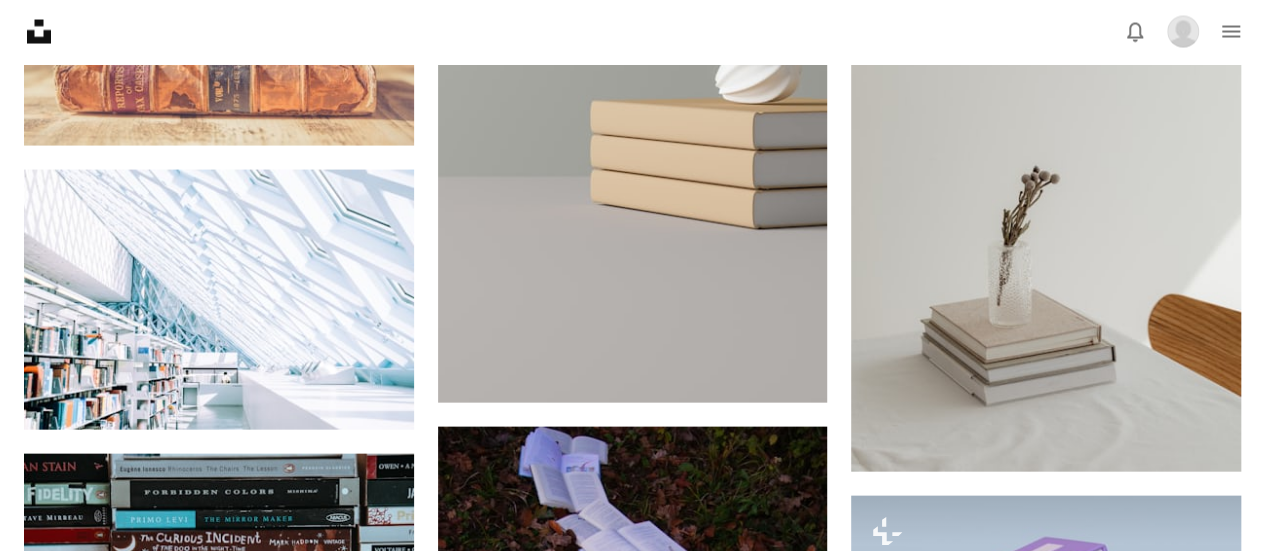 click on "*****" at bounding box center [603, -5716] 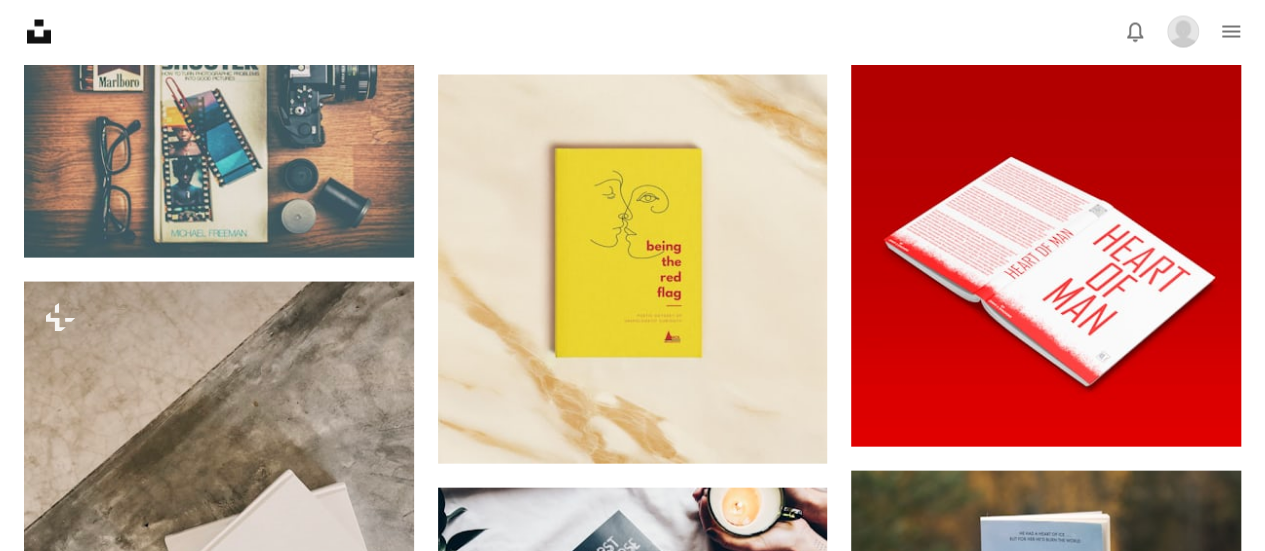 scroll, scrollTop: 31900, scrollLeft: 0, axis: vertical 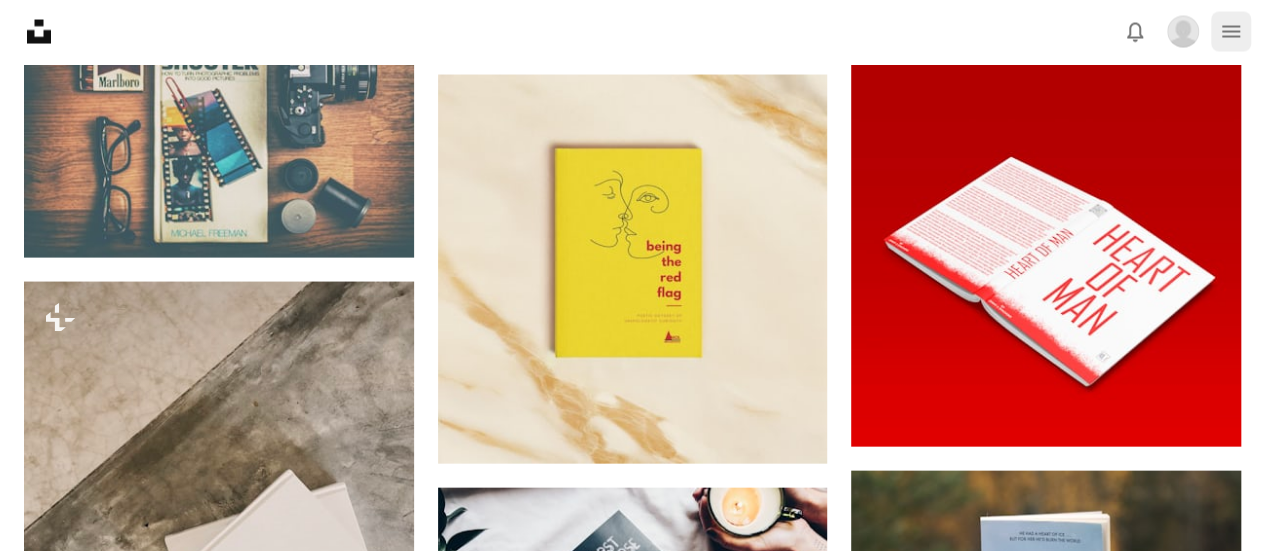 click on "navigation menu" at bounding box center [1231, 32] 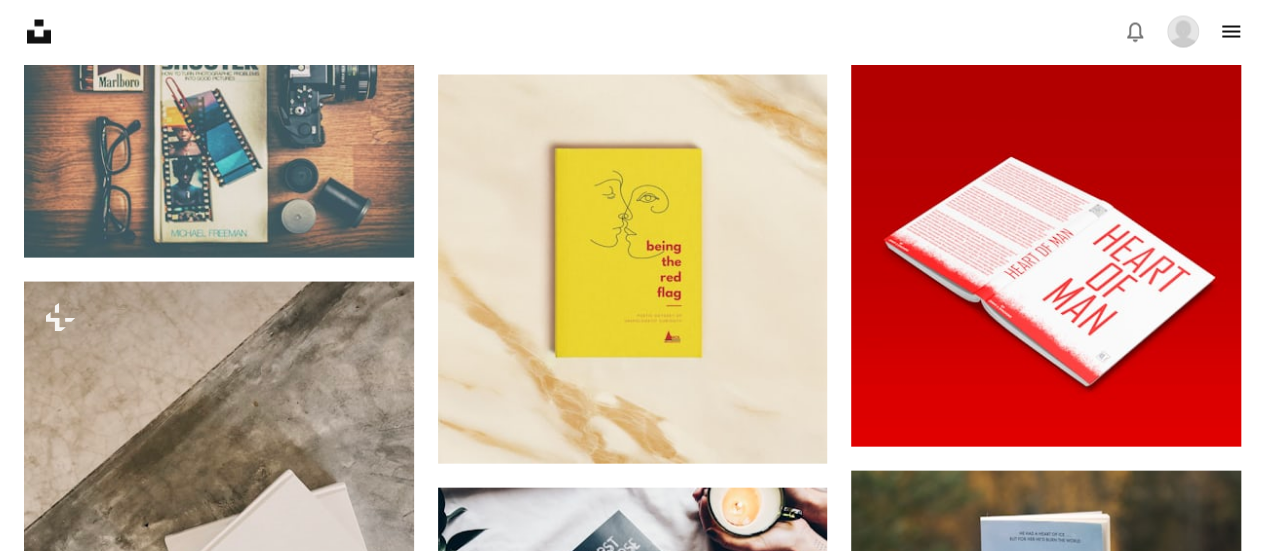 scroll, scrollTop: 78798, scrollLeft: 0, axis: vertical 